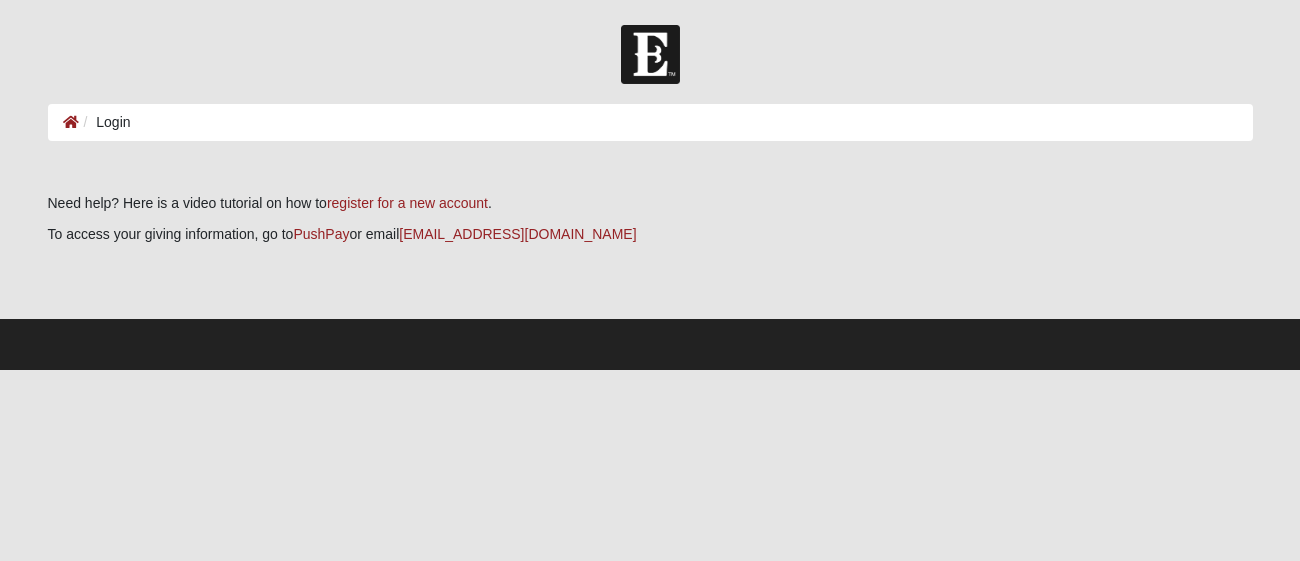 scroll, scrollTop: 0, scrollLeft: 0, axis: both 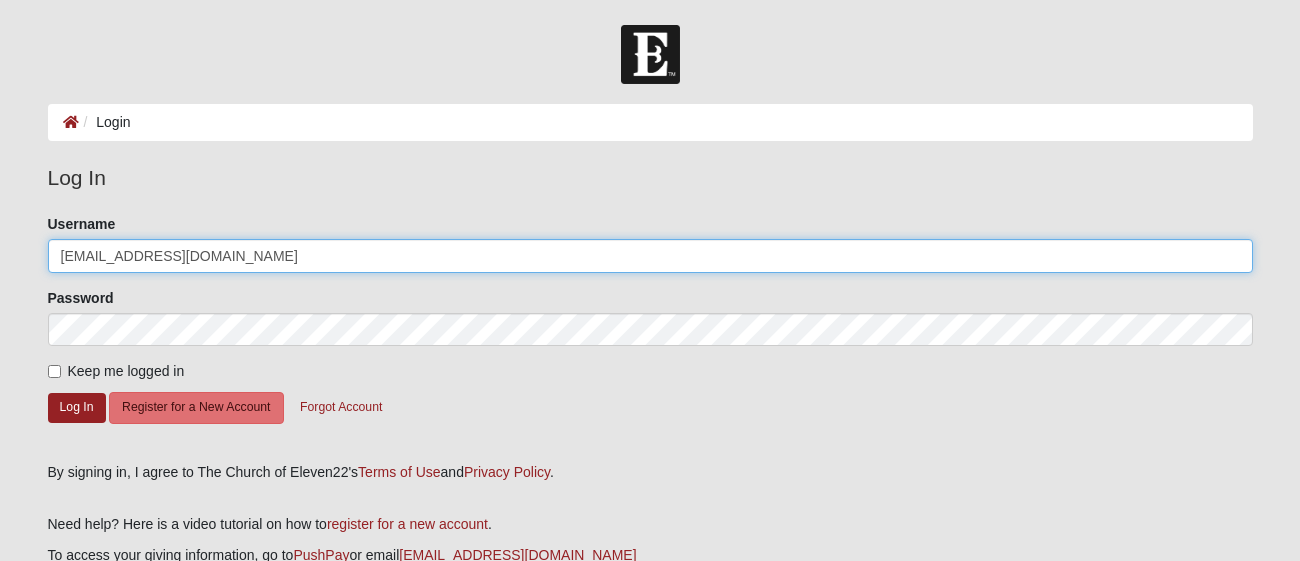 click on "[EMAIL_ADDRESS][DOMAIN_NAME]" 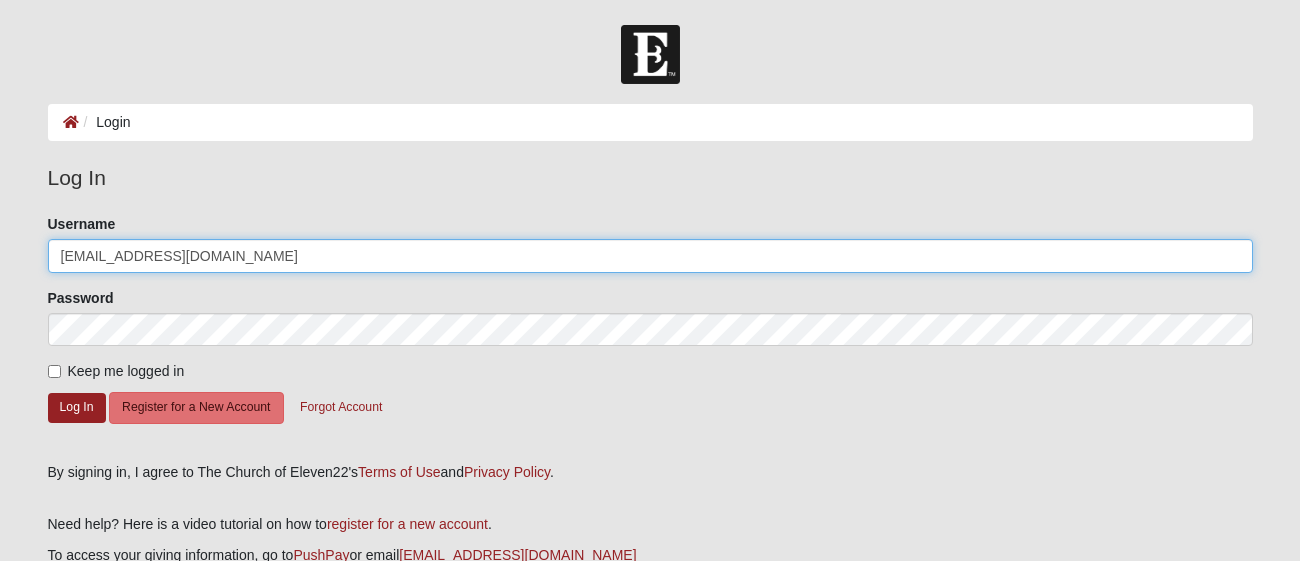 drag, startPoint x: 266, startPoint y: 254, endPoint x: 0, endPoint y: 196, distance: 272.24988 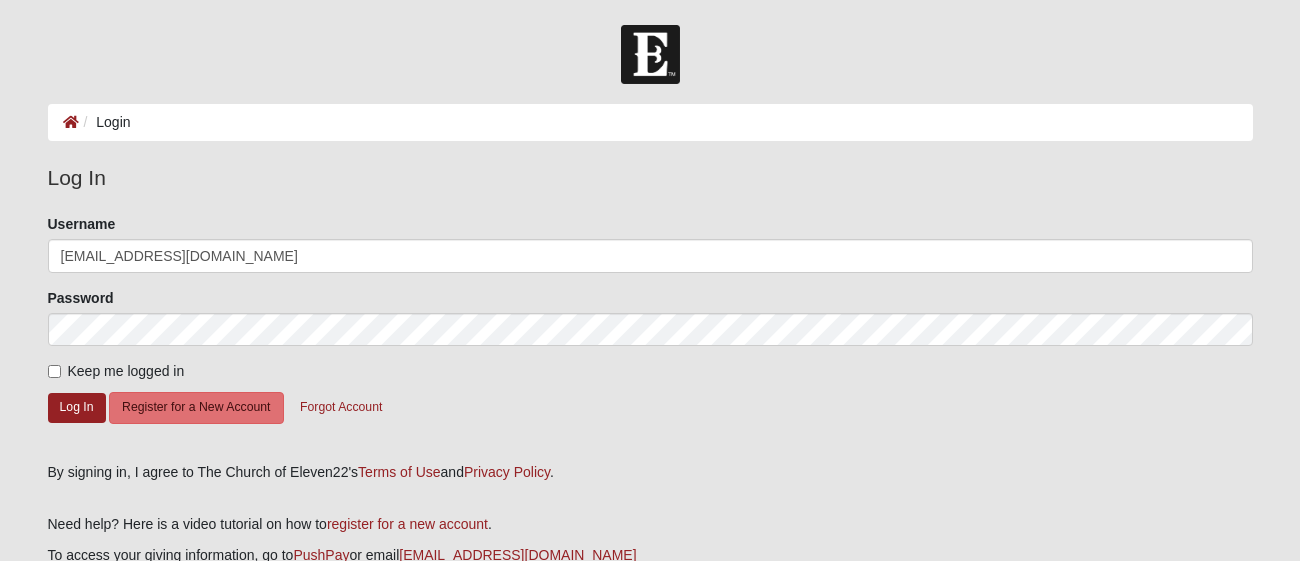 click on "Please correct the following:    Username    chriswhitney7@yahoo.com     Password      Keep me logged in Log In Register for a New Account Forgot Account" at bounding box center (650, 331) 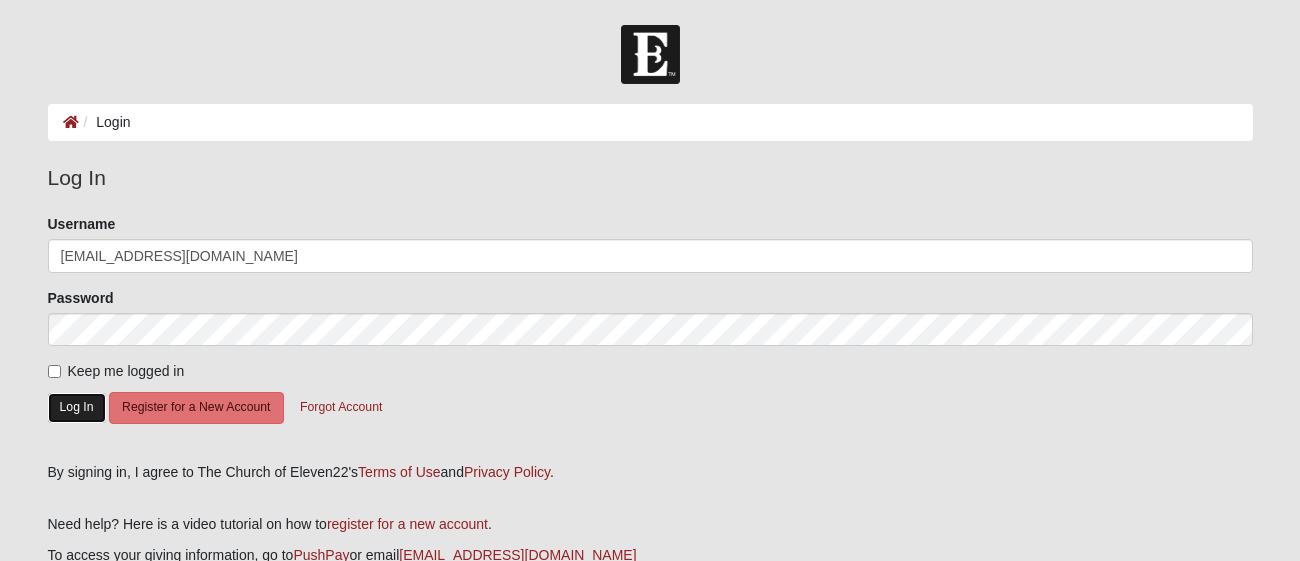 click on "Log In" 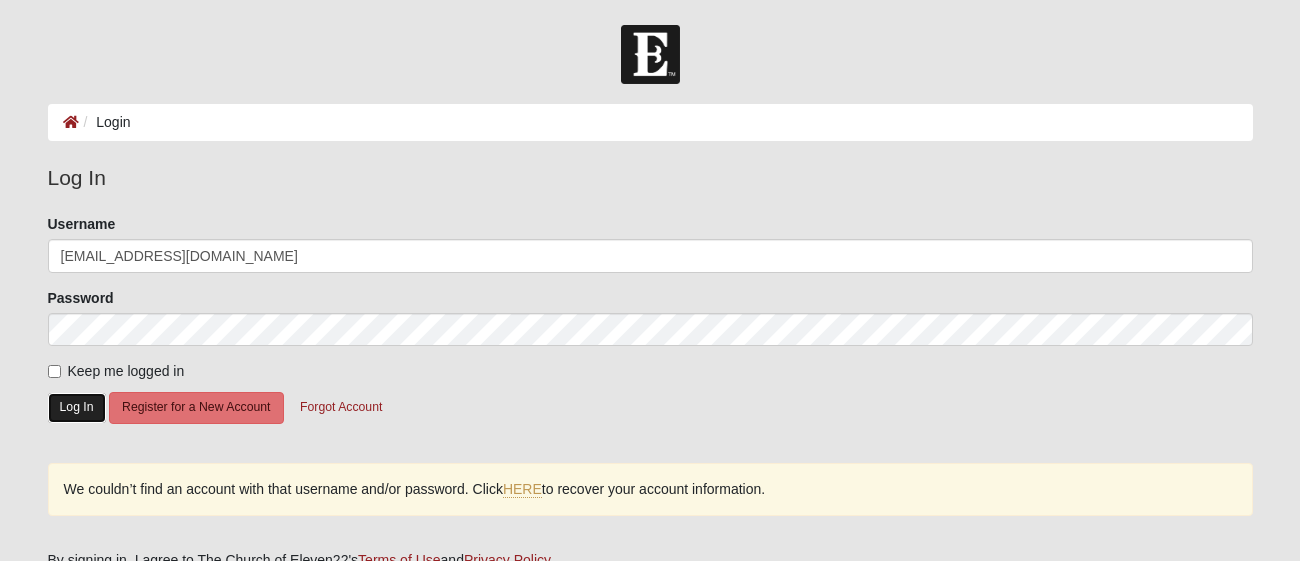 click on "Log In" 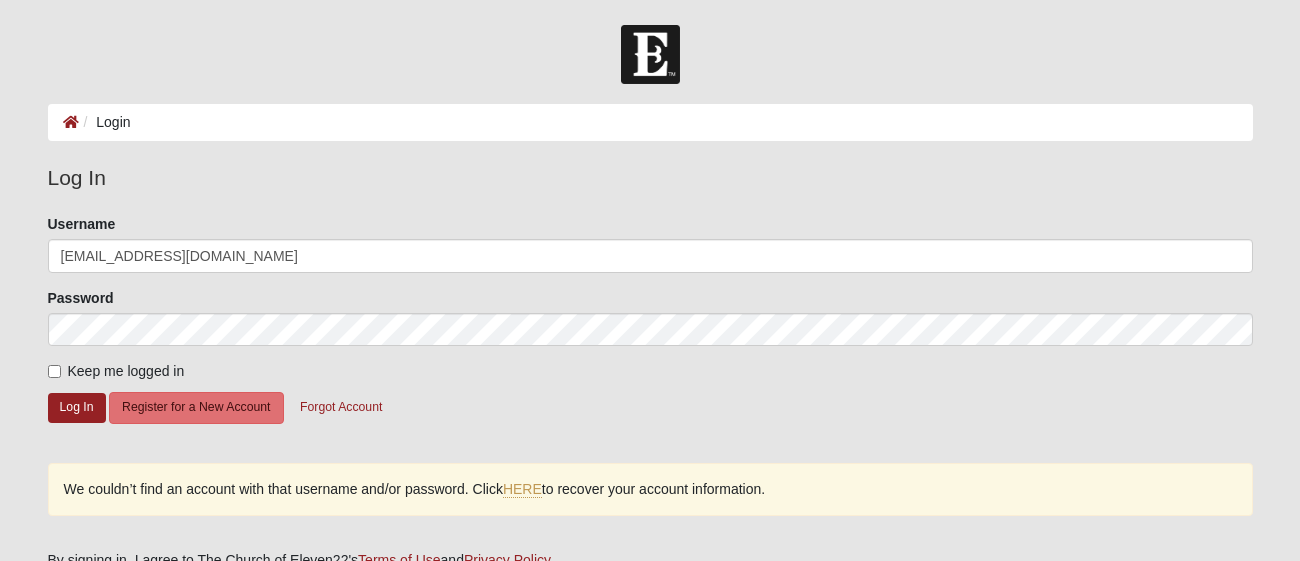 click on "Please correct the following:    Username    chriswhitney7@yahoo.com     Password      Keep me logged in Log In Register for a New Account Forgot Account We couldn’t find an account with that username and/or password. Click  HERE  to recover your account information." at bounding box center (650, 375) 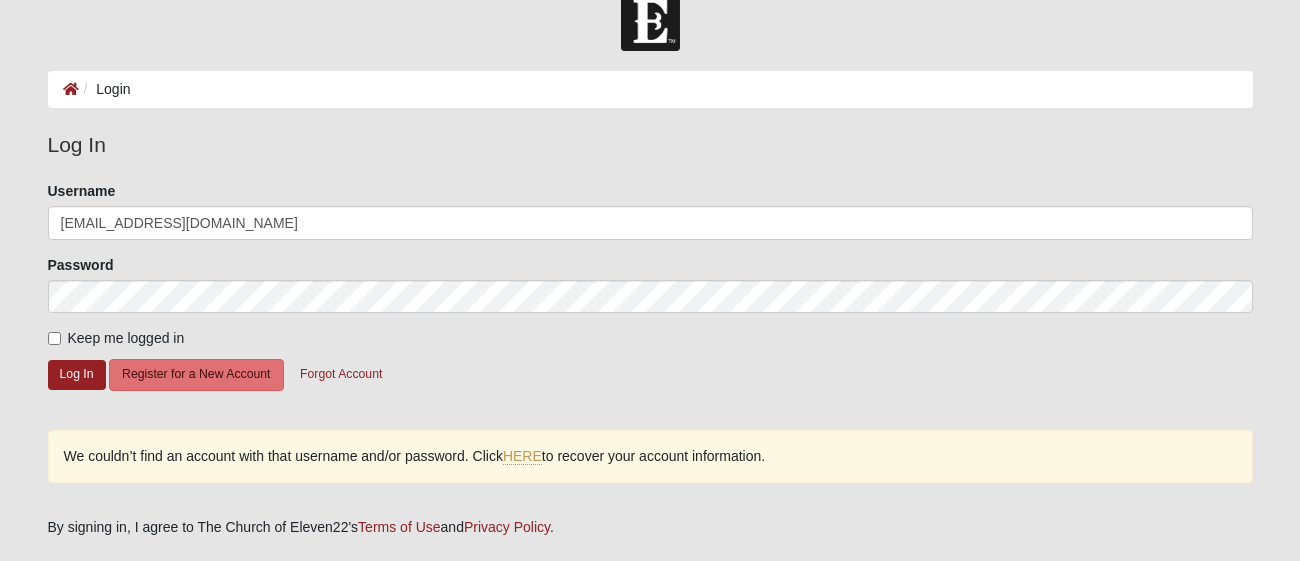 scroll, scrollTop: 0, scrollLeft: 0, axis: both 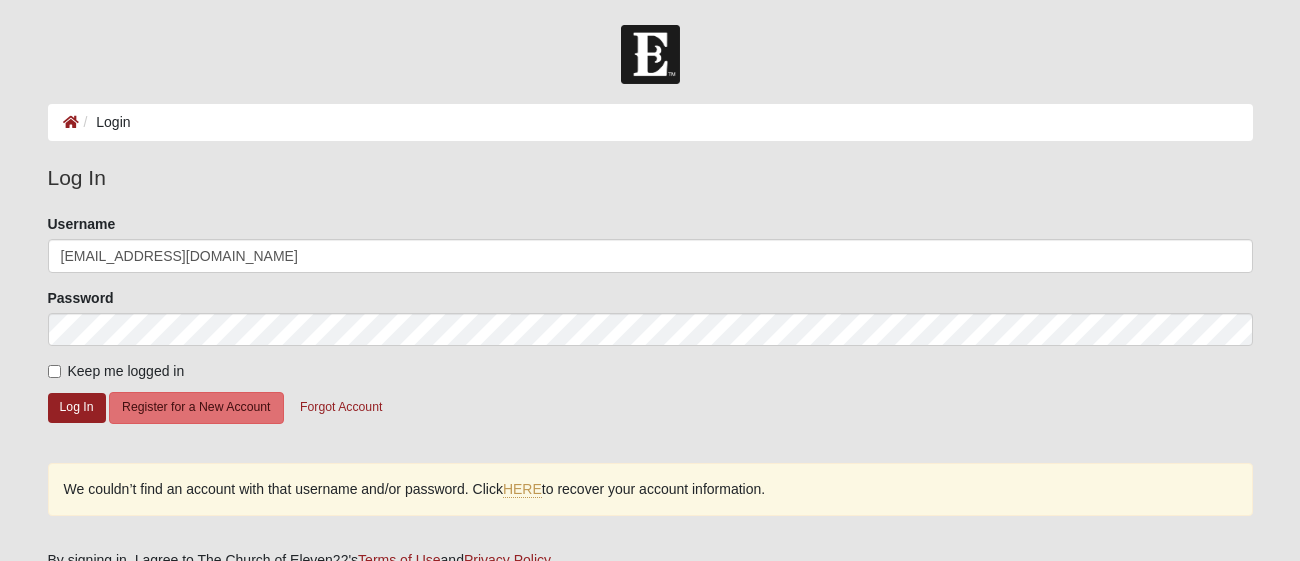 click on "Login" at bounding box center (105, 122) 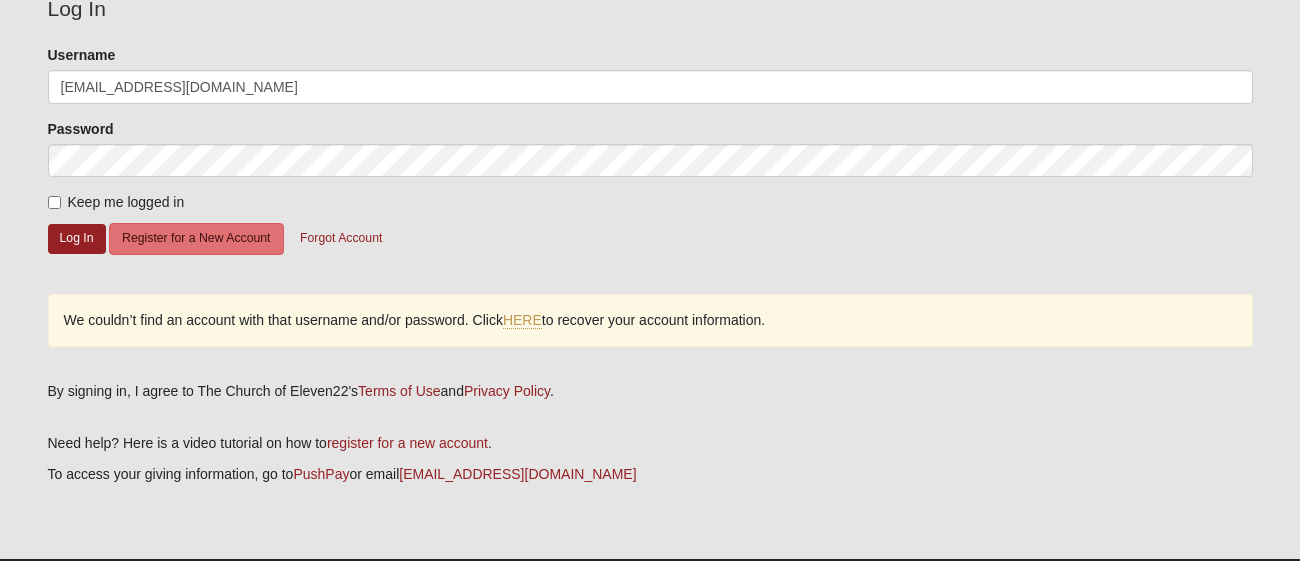 scroll, scrollTop: 216, scrollLeft: 0, axis: vertical 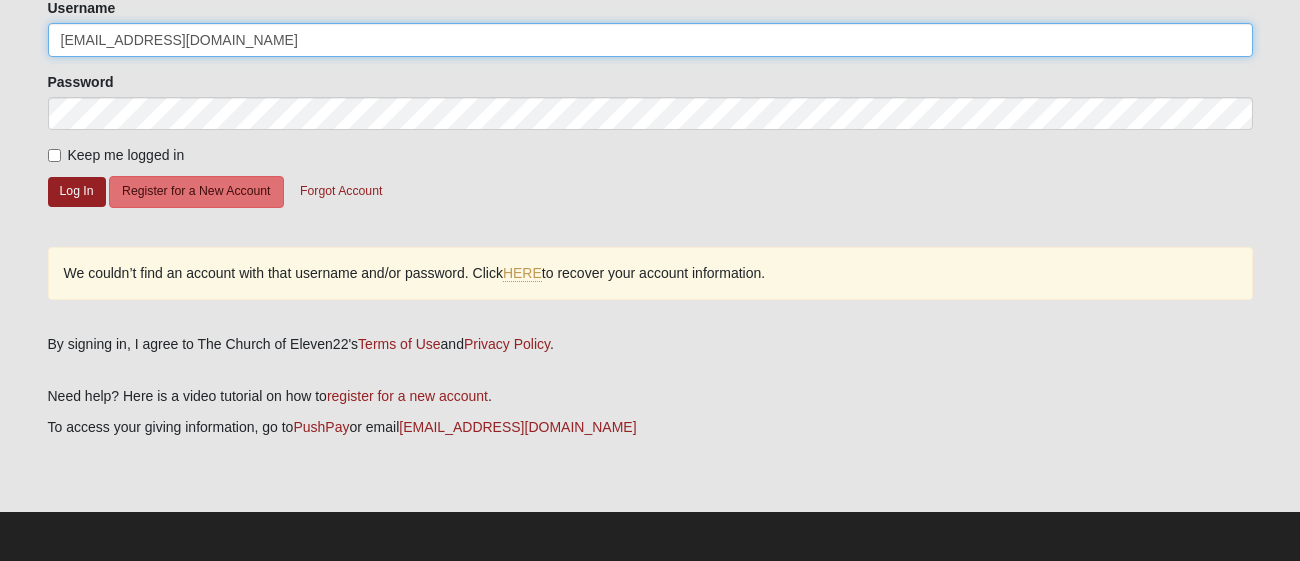 click on "chriswhitney7@yahoo.com" 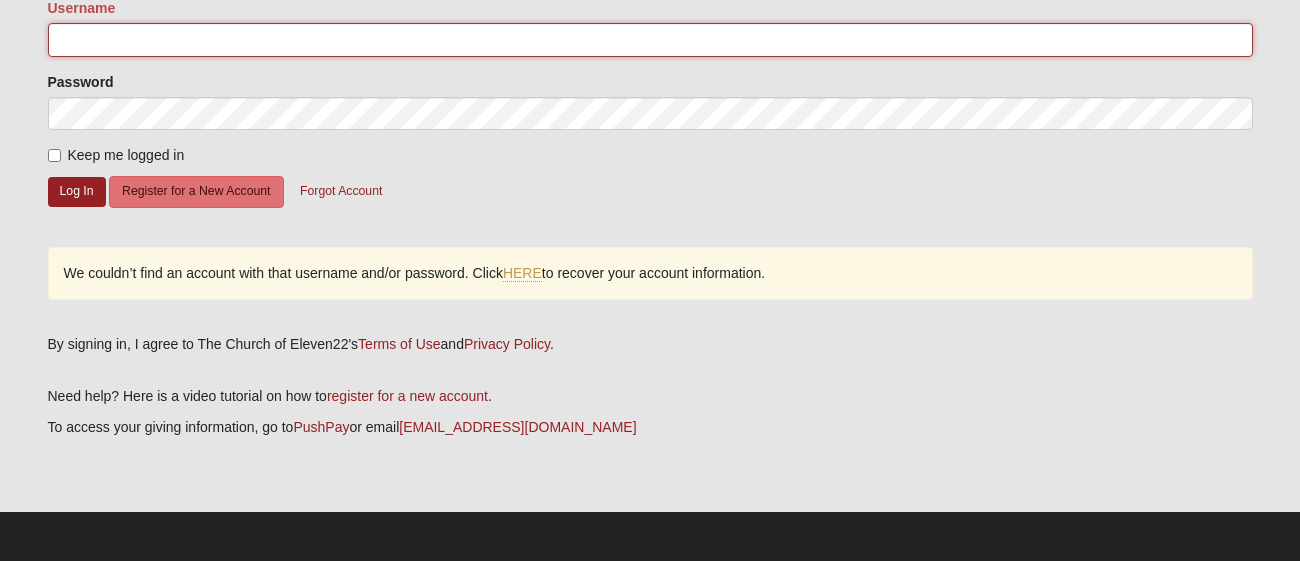 type on "maggiewhitney14@yahoo.com" 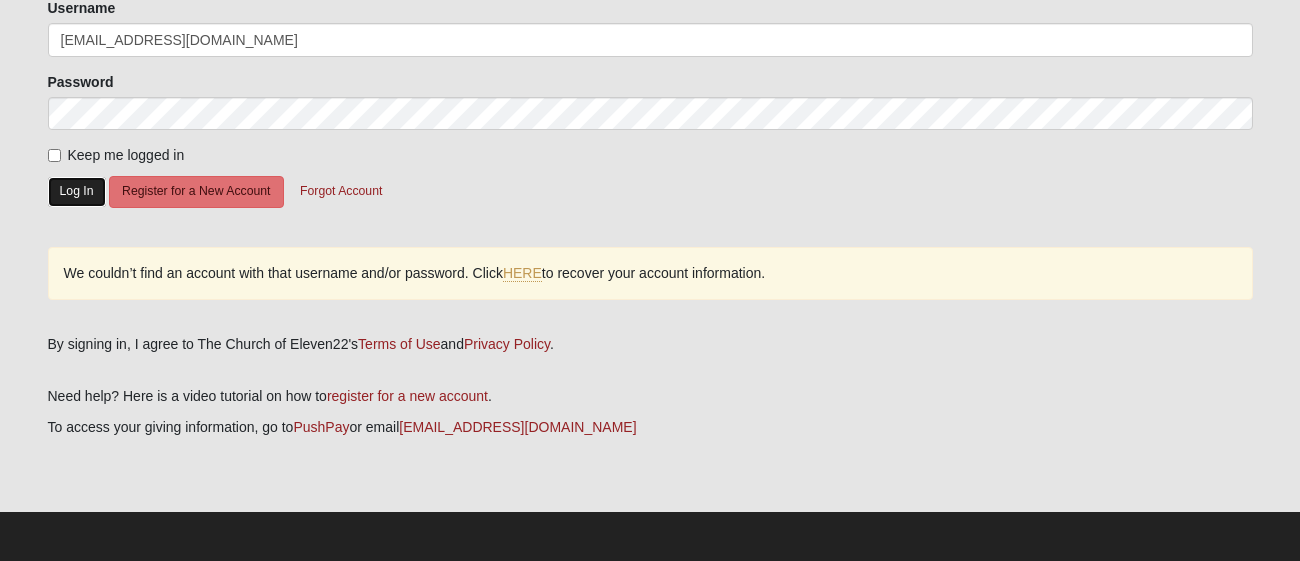 click on "Log In" 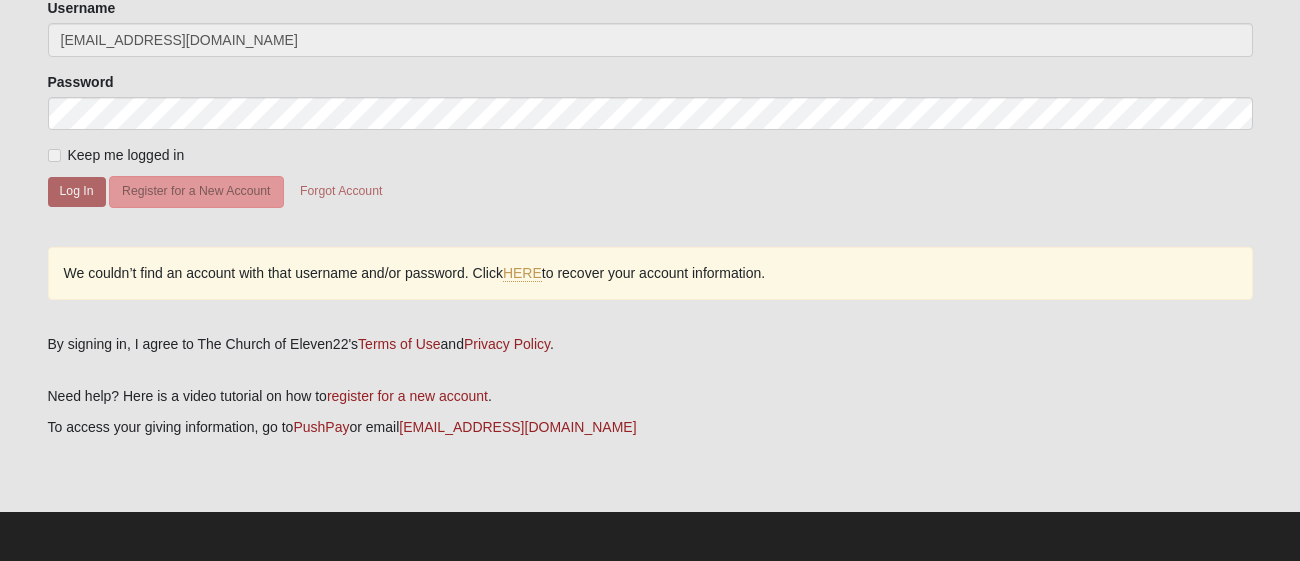 scroll, scrollTop: 128, scrollLeft: 0, axis: vertical 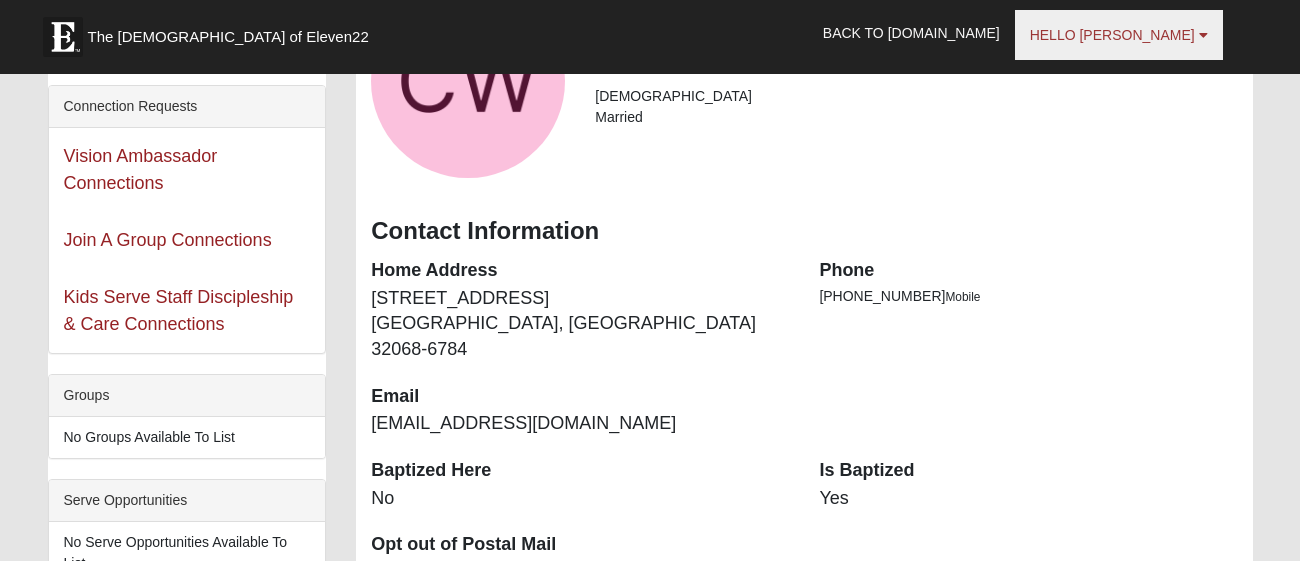 click on "Hello [PERSON_NAME]" at bounding box center [1112, 35] 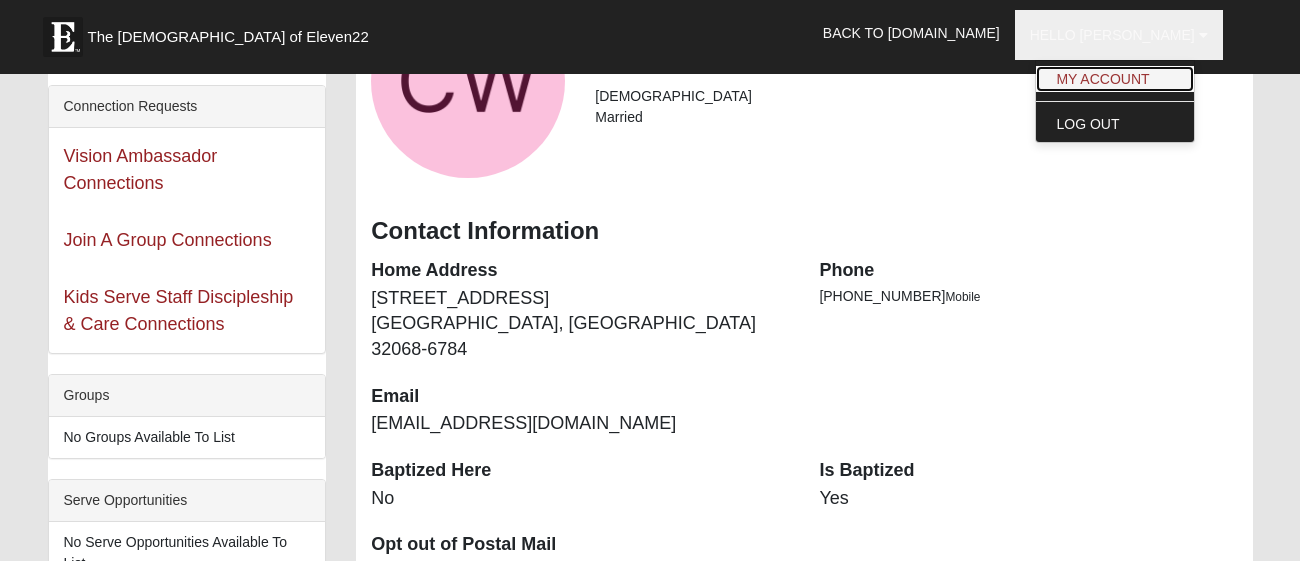 click on "My Account" at bounding box center (1115, 79) 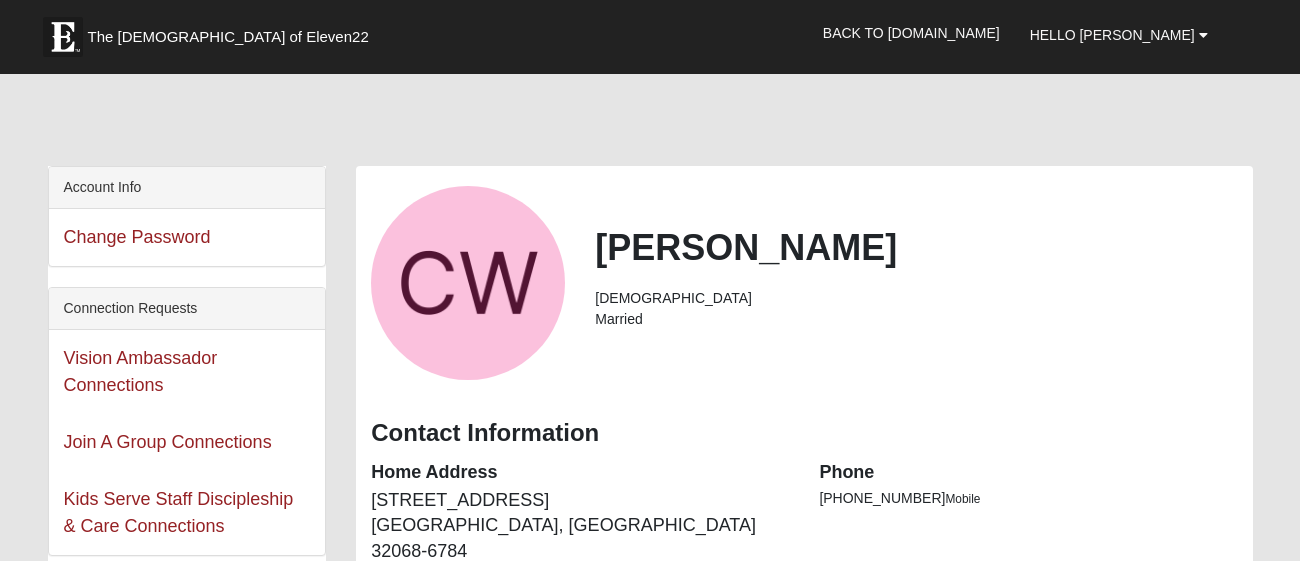scroll, scrollTop: 0, scrollLeft: 0, axis: both 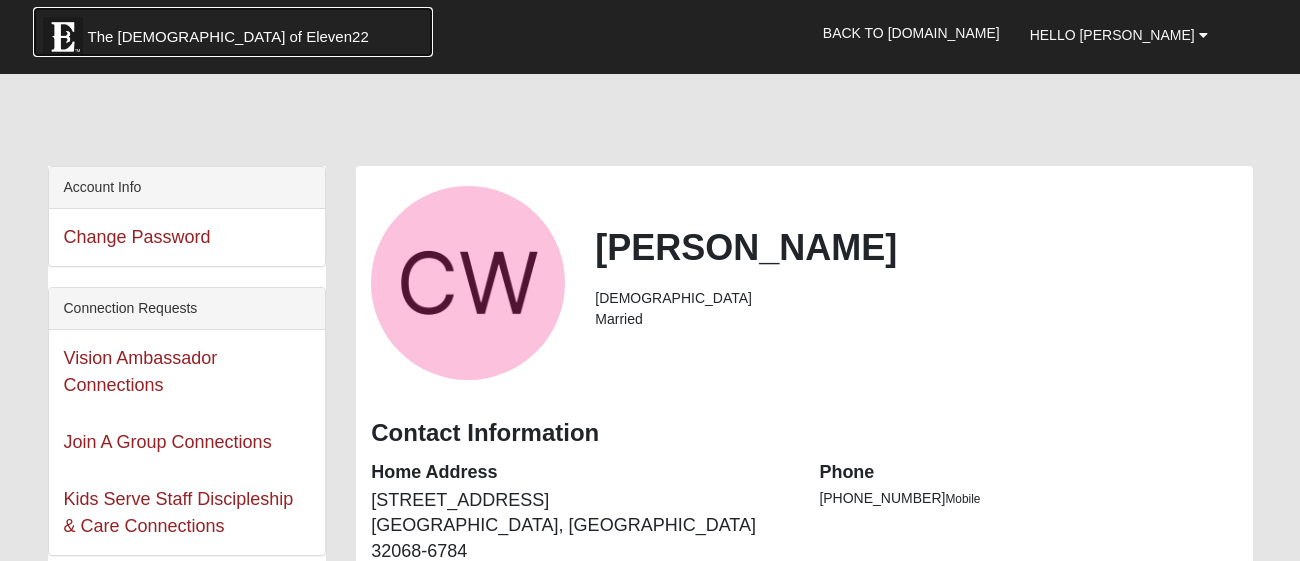 click on "The Church of Eleven22" at bounding box center [228, 37] 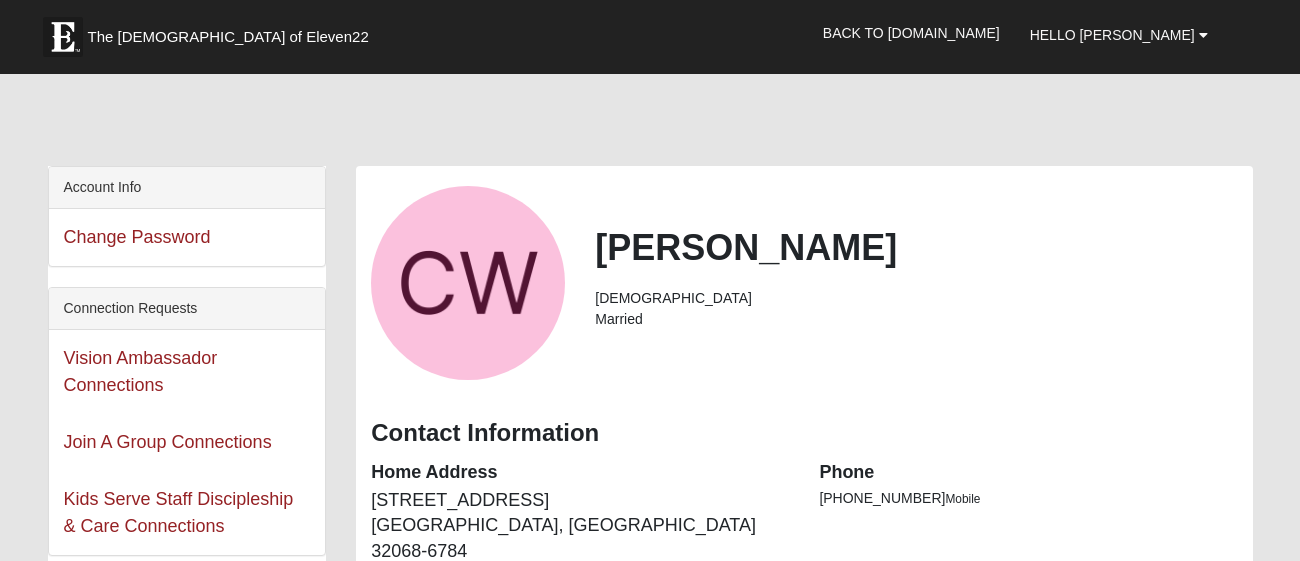 scroll, scrollTop: 0, scrollLeft: 0, axis: both 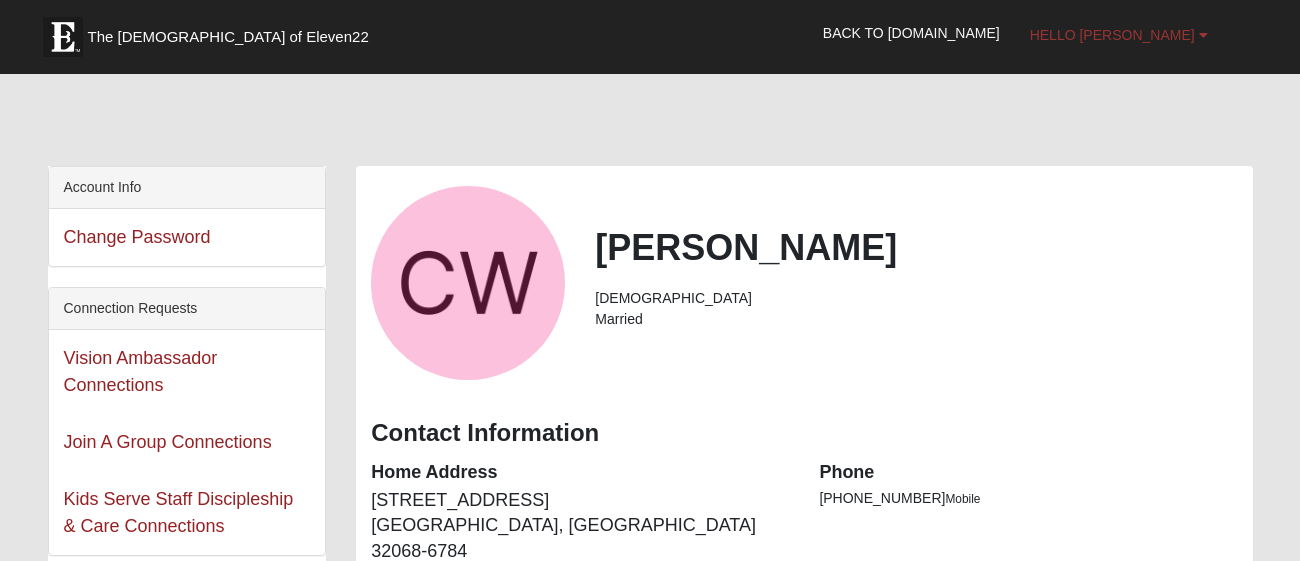 click on "Hello [PERSON_NAME]" at bounding box center [1112, 35] 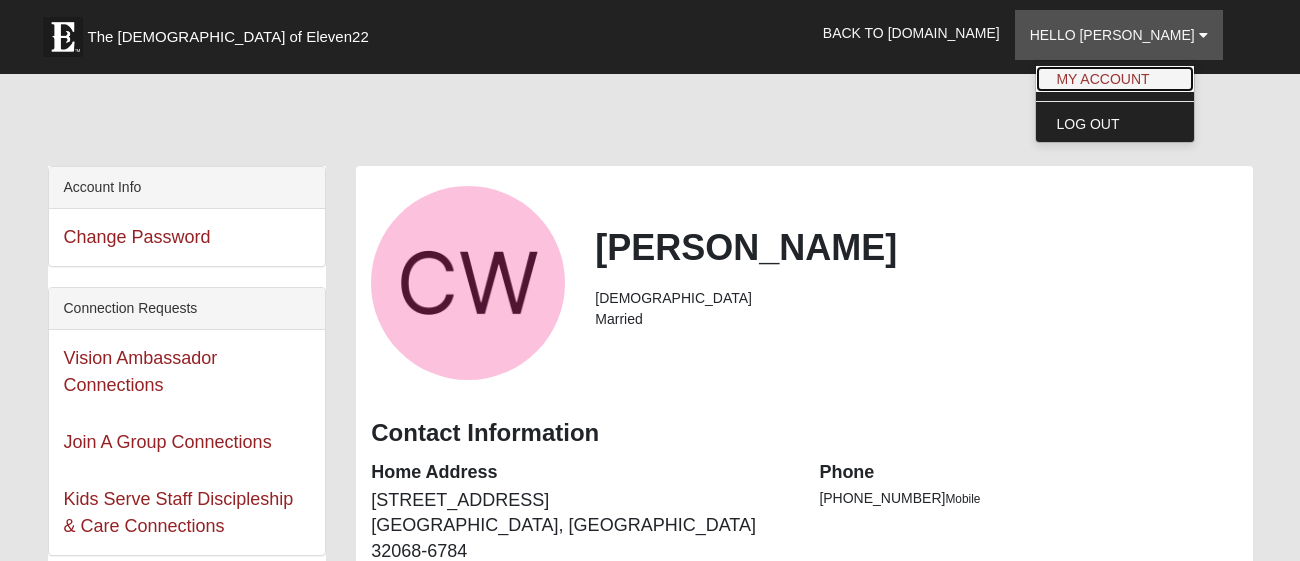 click on "My Account" at bounding box center (1115, 79) 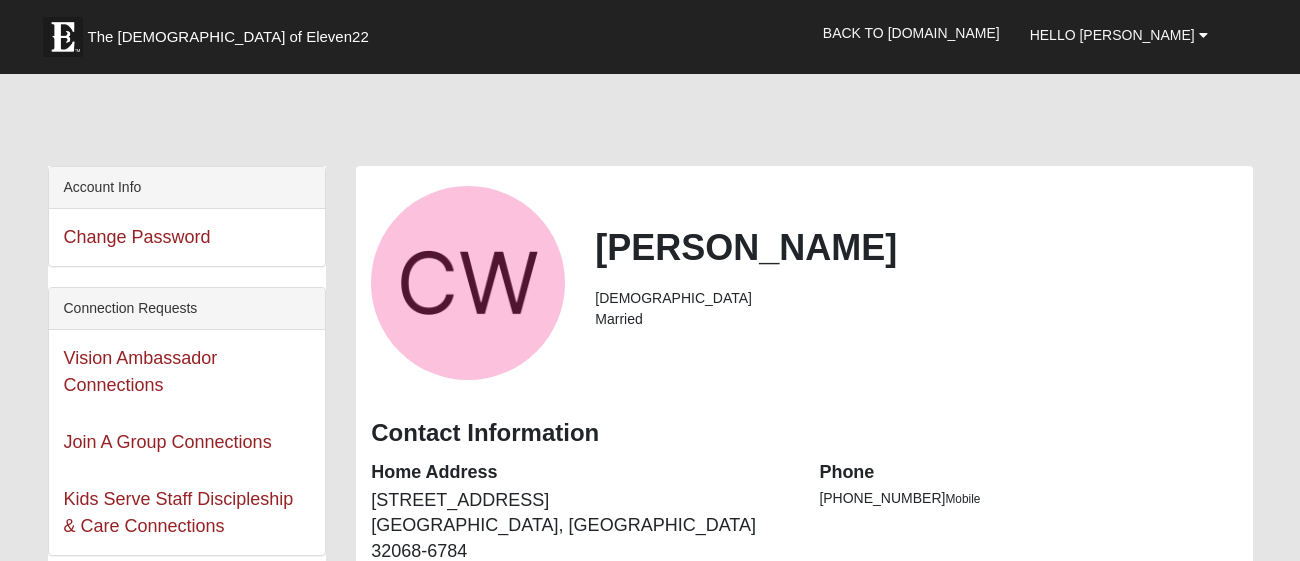 scroll, scrollTop: 0, scrollLeft: 0, axis: both 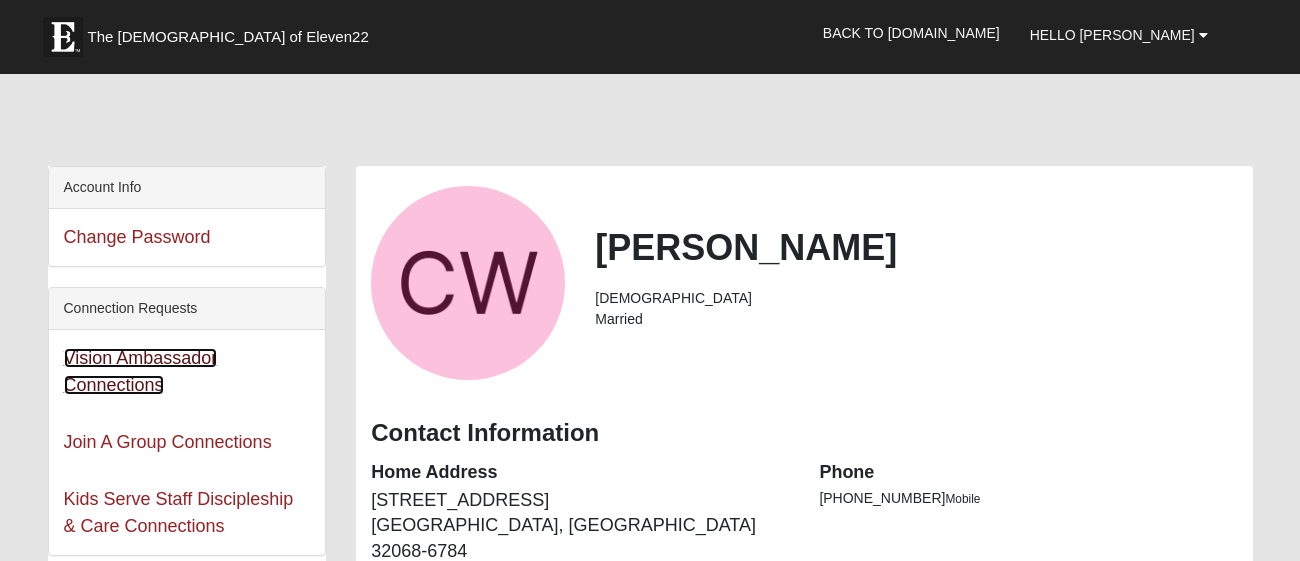 click on "Vision Ambassador Connections" at bounding box center [141, 371] 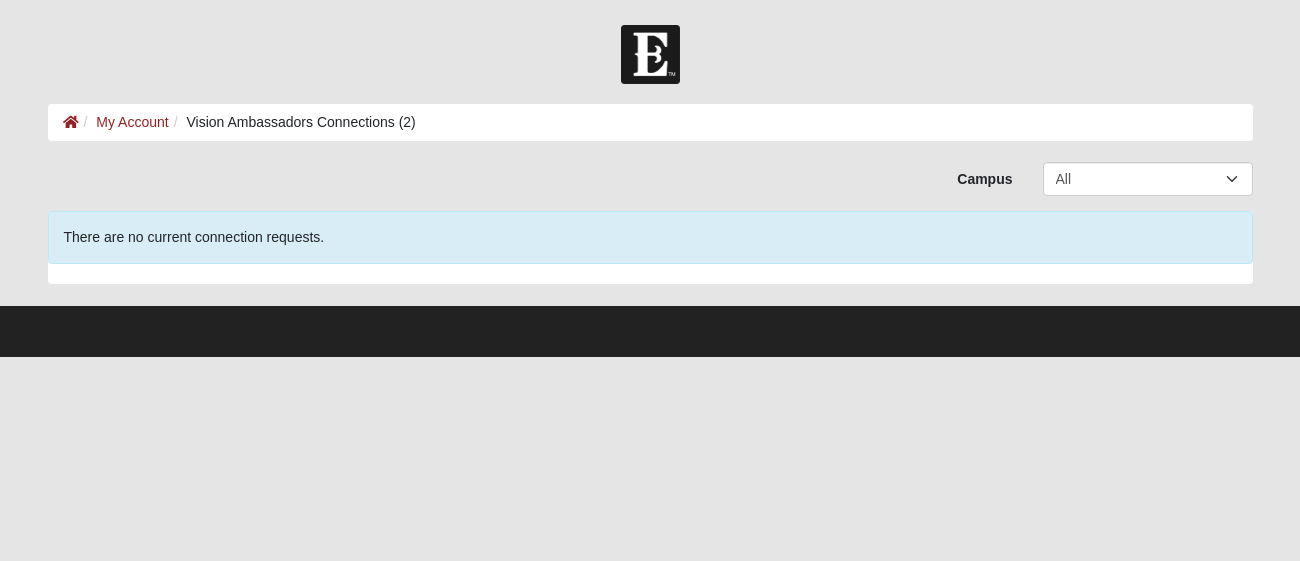 scroll, scrollTop: 0, scrollLeft: 0, axis: both 